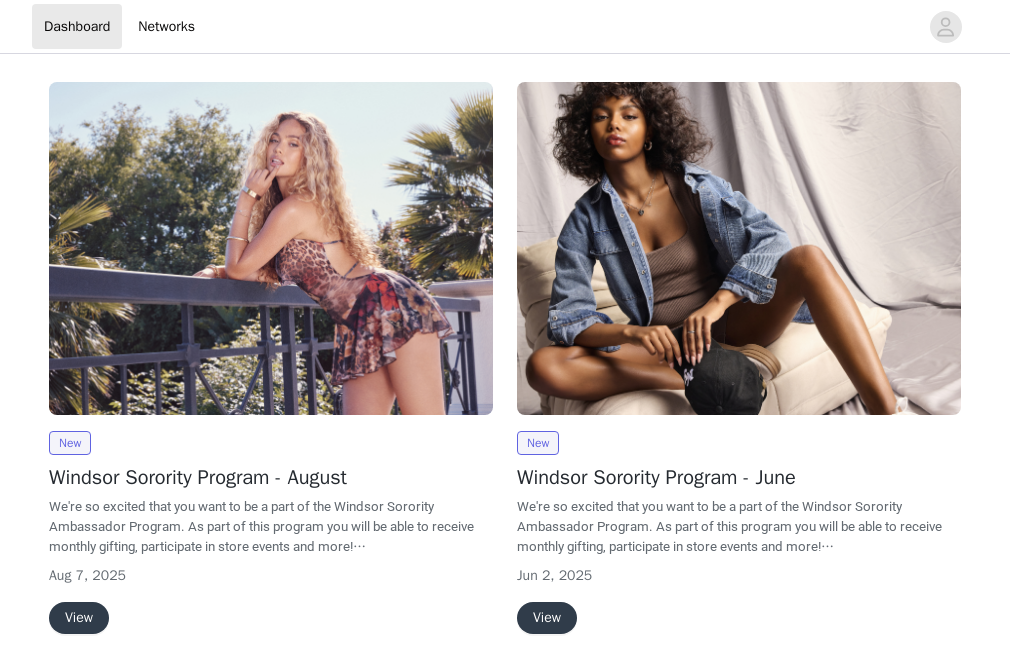 scroll, scrollTop: 0, scrollLeft: 0, axis: both 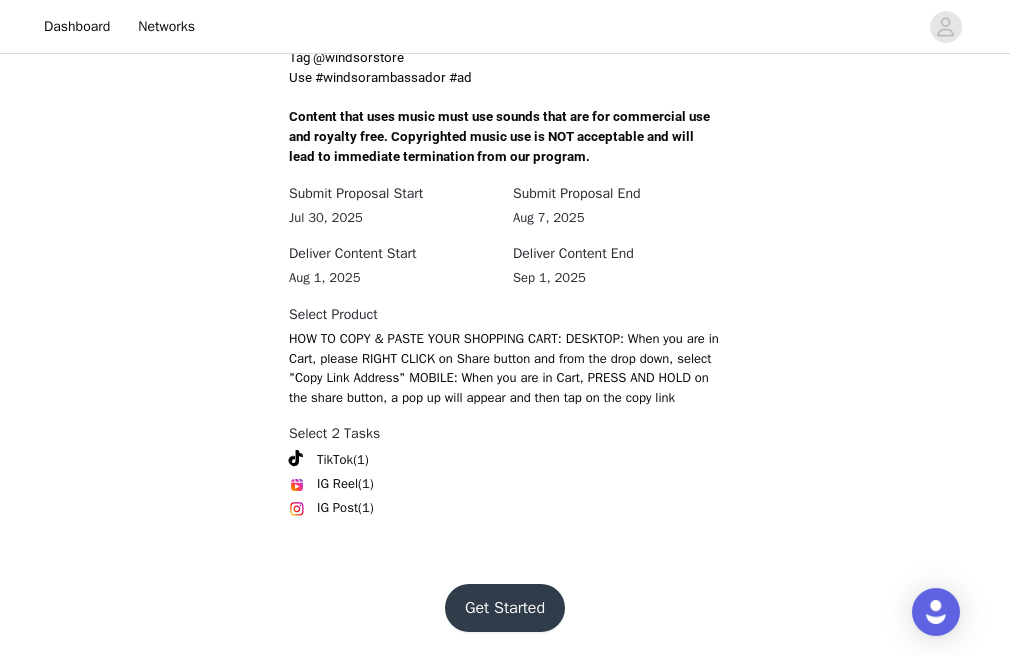 click on "Get Started" at bounding box center (505, 608) 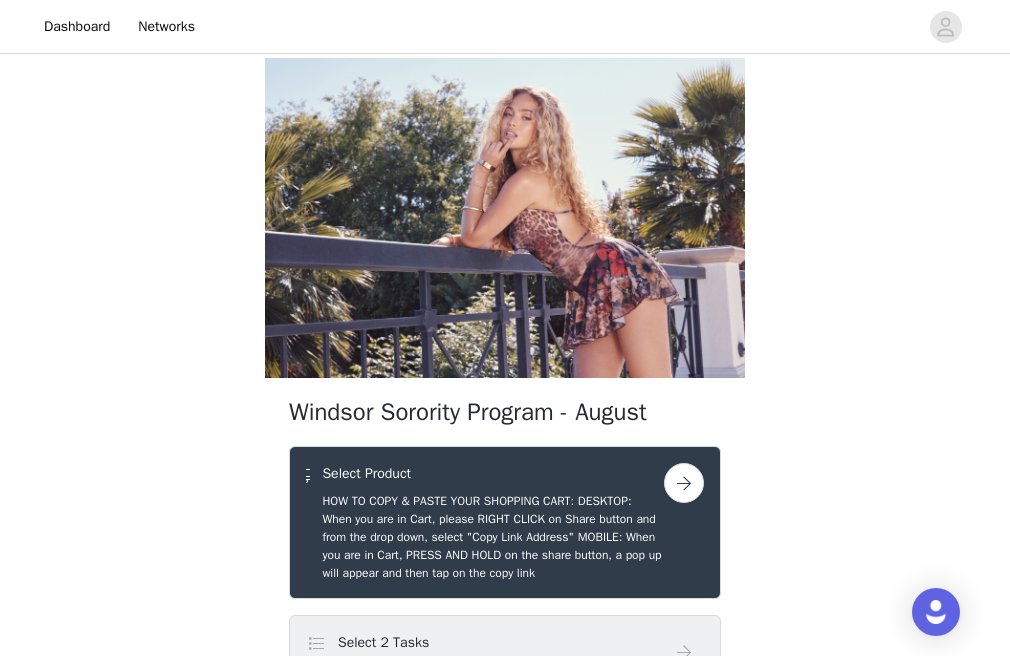 click at bounding box center [684, 483] 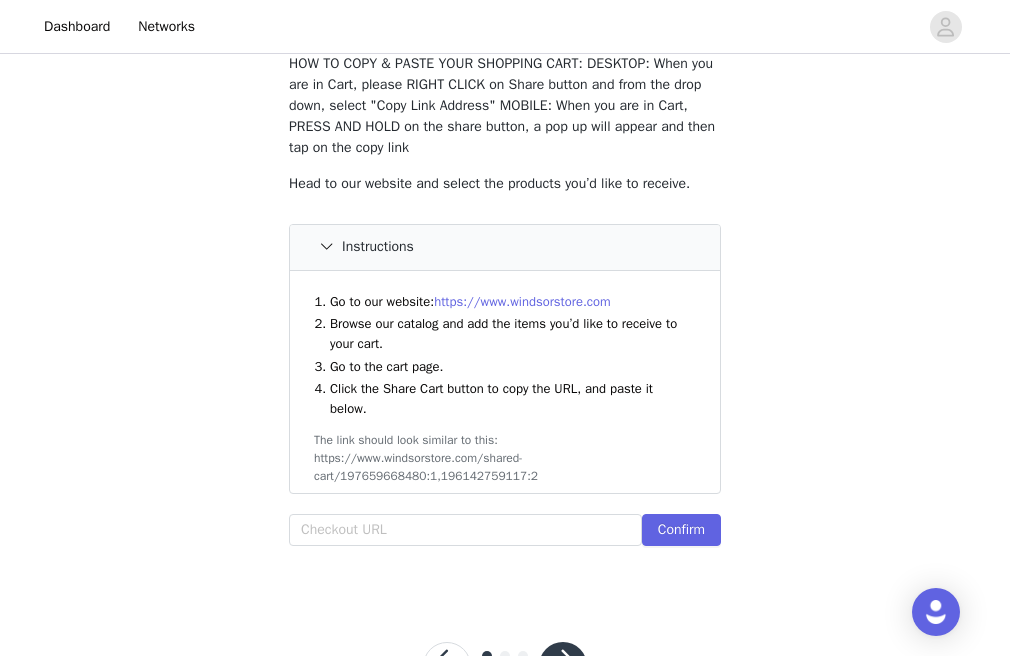 scroll, scrollTop: 159, scrollLeft: 0, axis: vertical 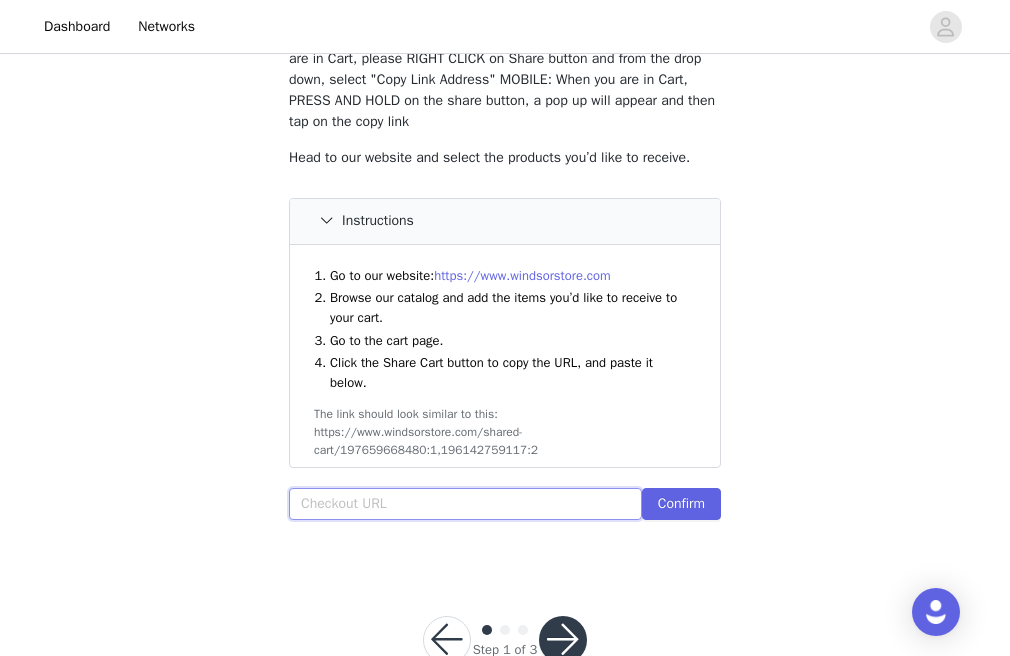 click at bounding box center (465, 504) 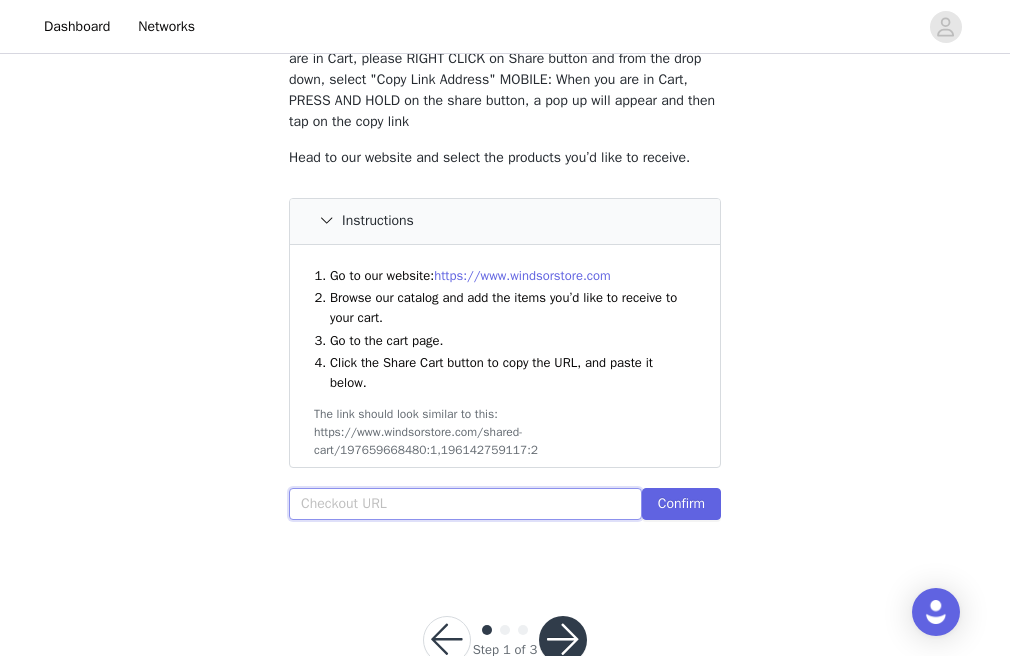 paste on "https://www.windsorstore.com/cart/42986974511155:1,43311072641075:1,43474503499827:1,43260977512499:1,42876161687603:1,43240412905523:1" 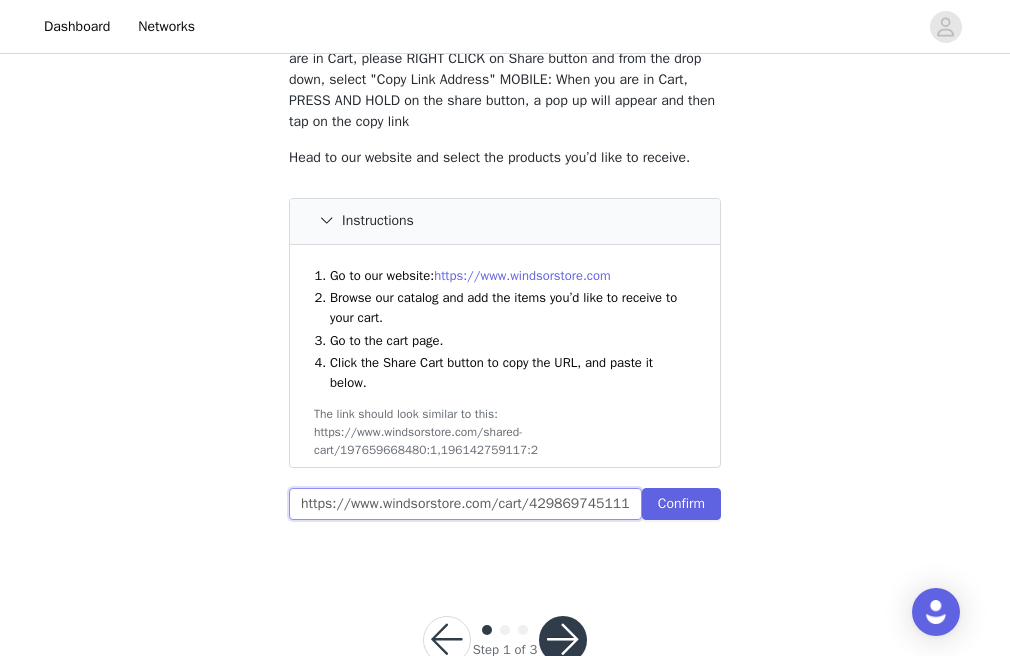 scroll, scrollTop: 0, scrollLeft: 728, axis: horizontal 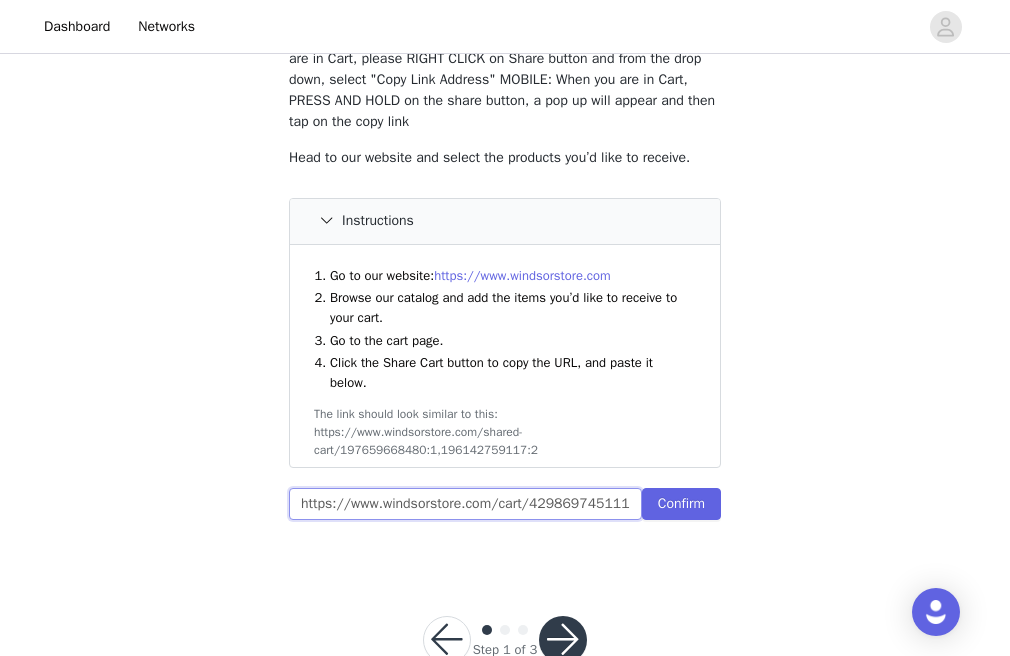drag, startPoint x: 627, startPoint y: 501, endPoint x: 200, endPoint y: 495, distance: 427.04214 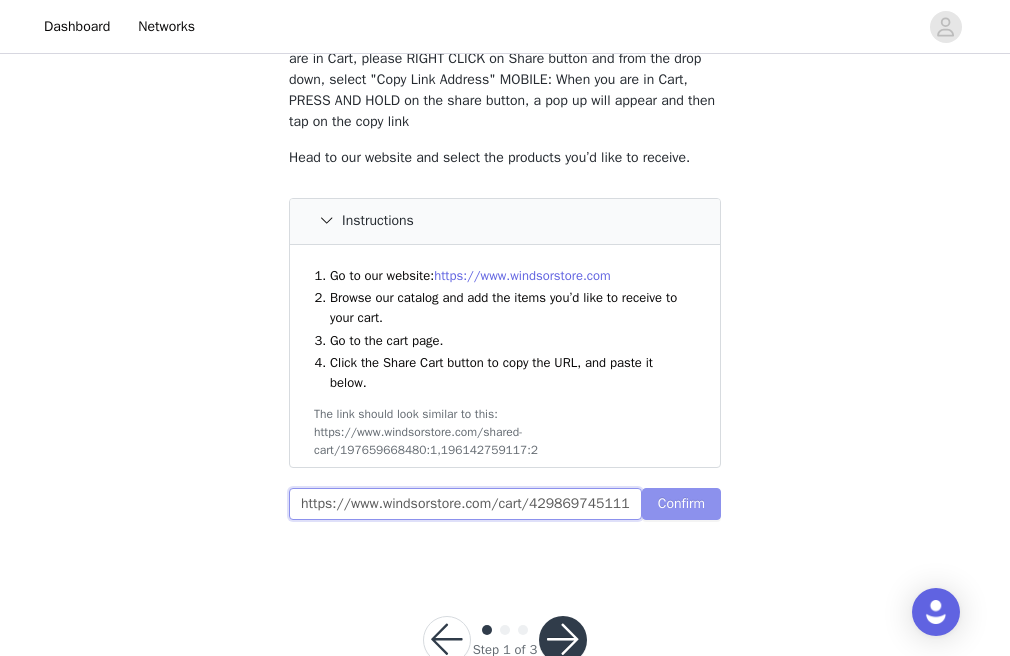type on "https://www.windsorstore.com/cart/42986974511155:1,43311072641075:1,43474503499827:1,43260977512499:1,42876161687603:1,43240412905523:1" 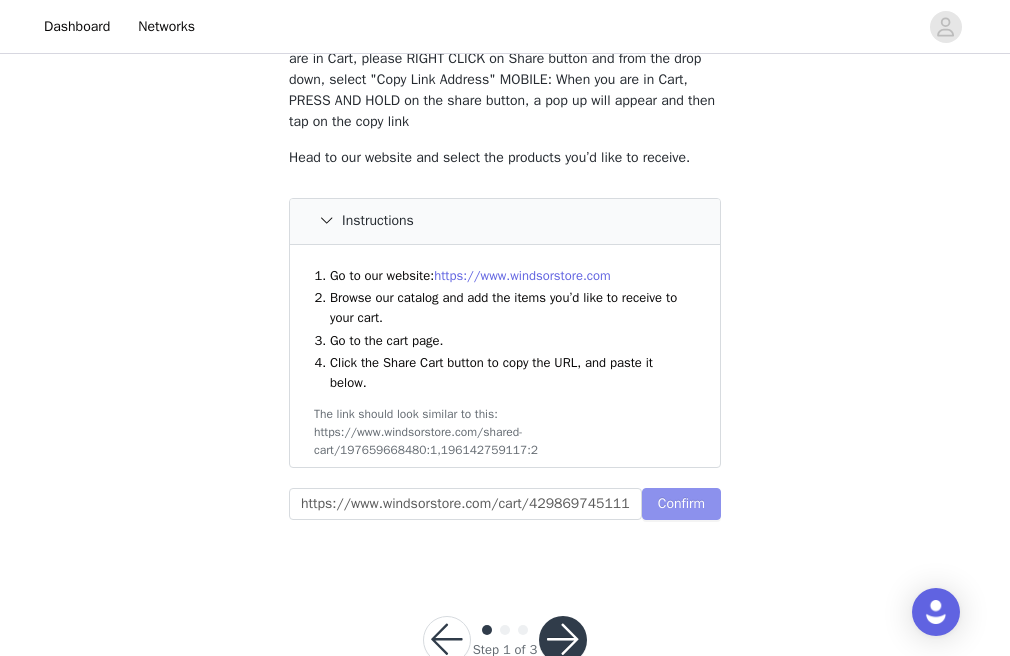 click on "Confirm" at bounding box center [681, 504] 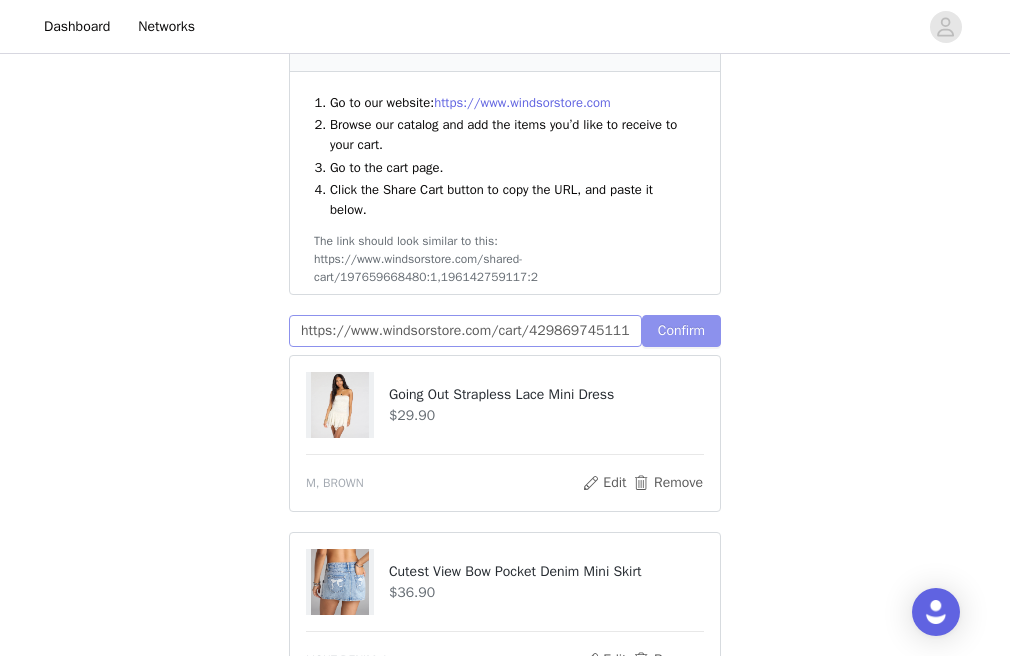 scroll, scrollTop: 336, scrollLeft: 0, axis: vertical 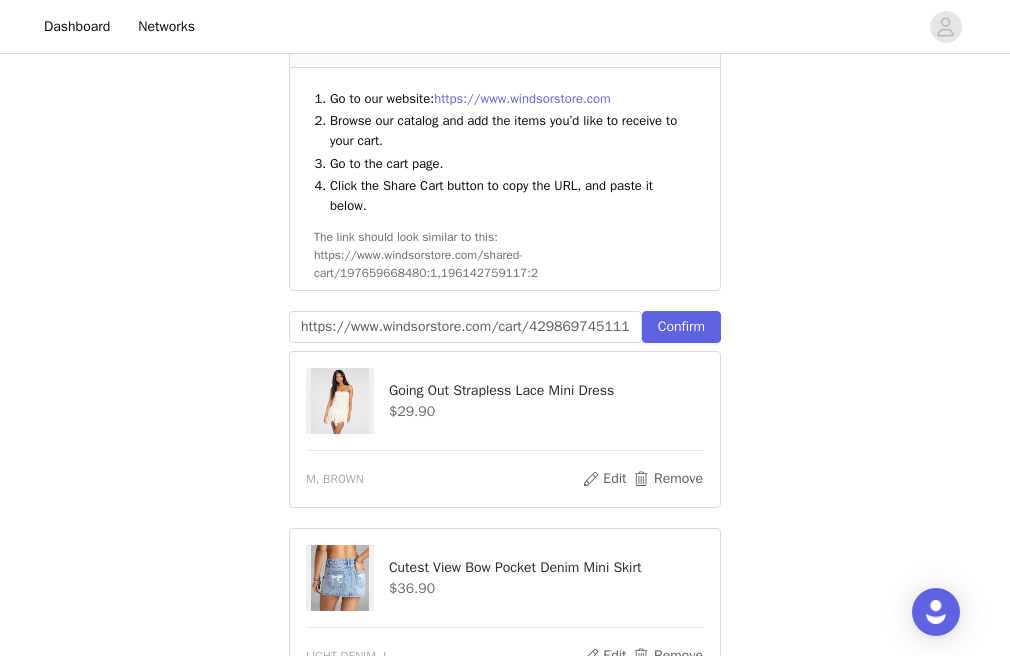 click at bounding box center [340, 401] 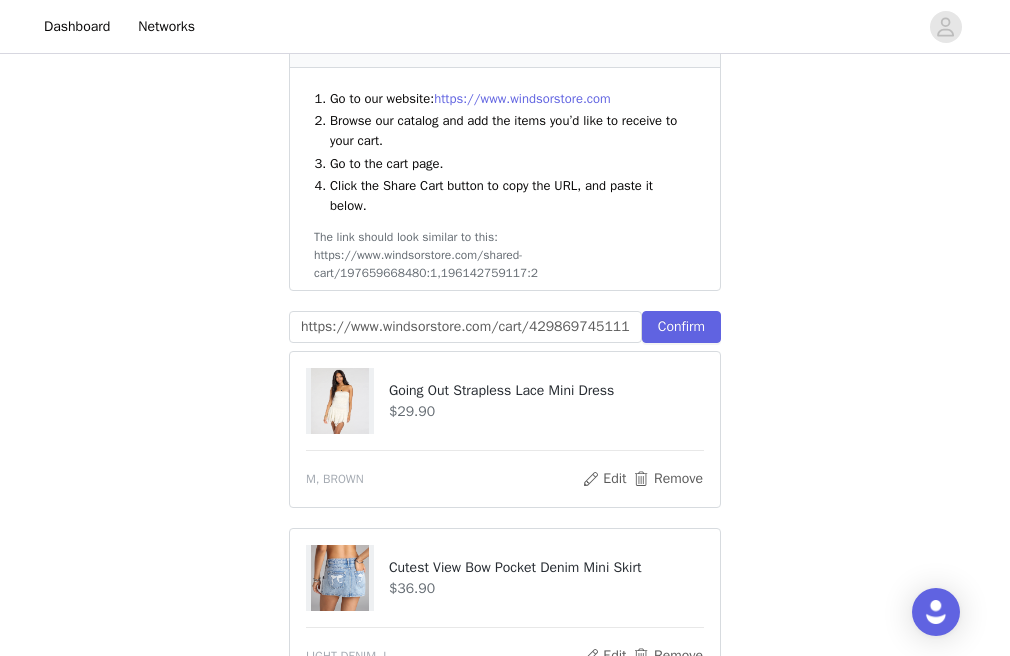 click at bounding box center [340, 401] 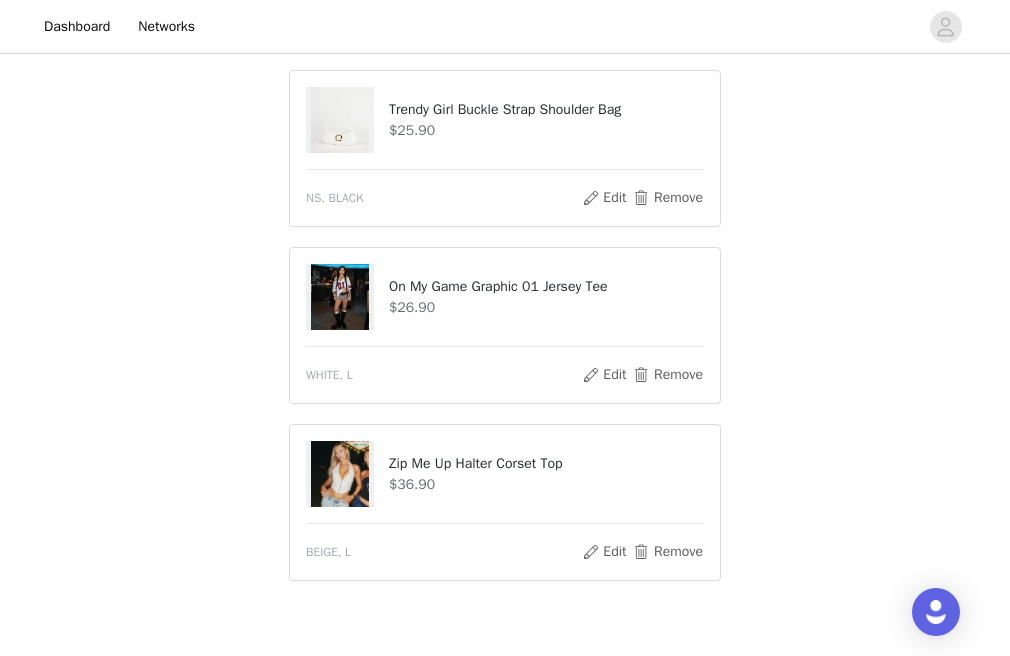 scroll, scrollTop: 1261, scrollLeft: 0, axis: vertical 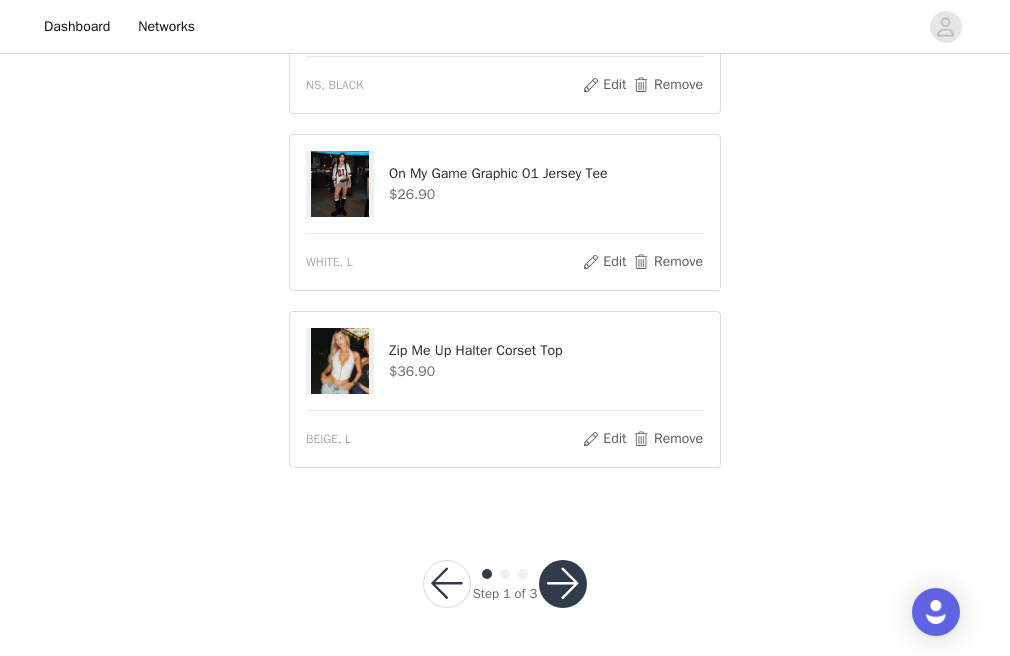 click at bounding box center [563, 584] 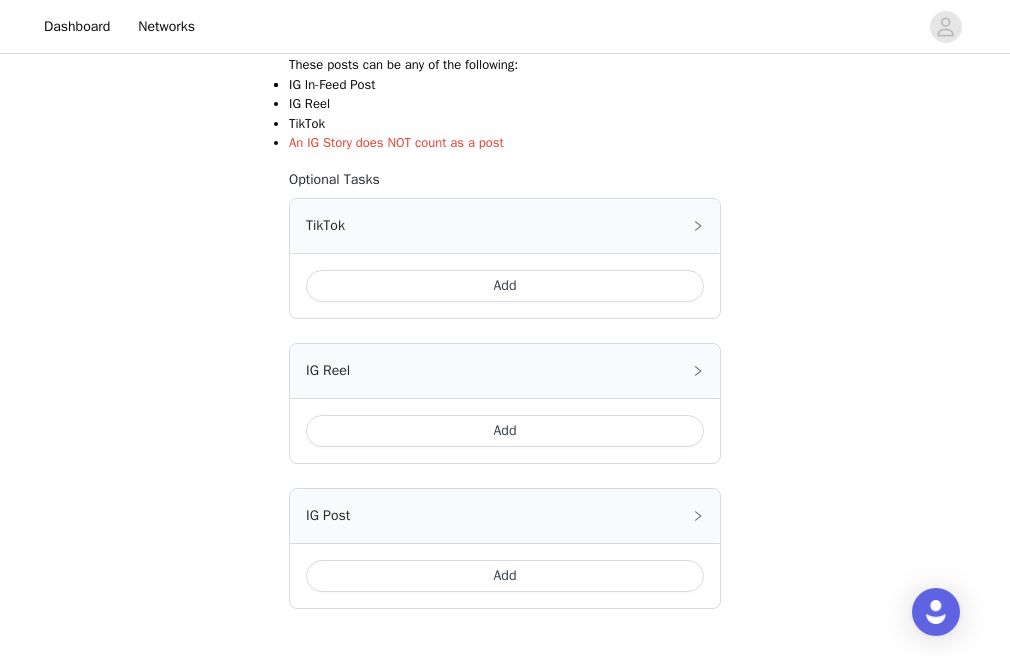scroll, scrollTop: 410, scrollLeft: 0, axis: vertical 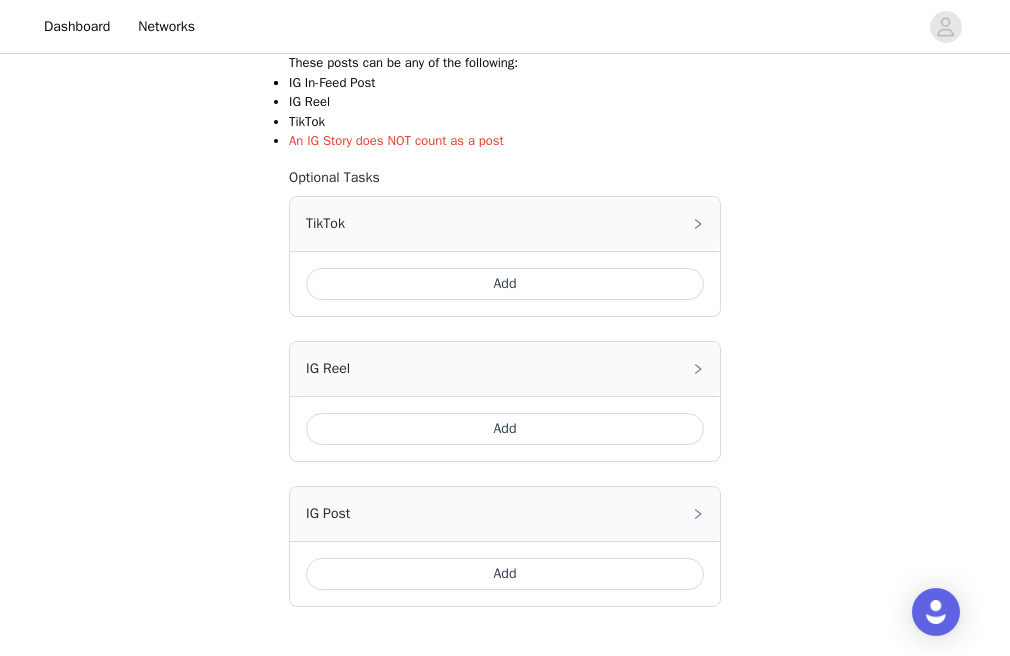 click on "Add" at bounding box center (505, 284) 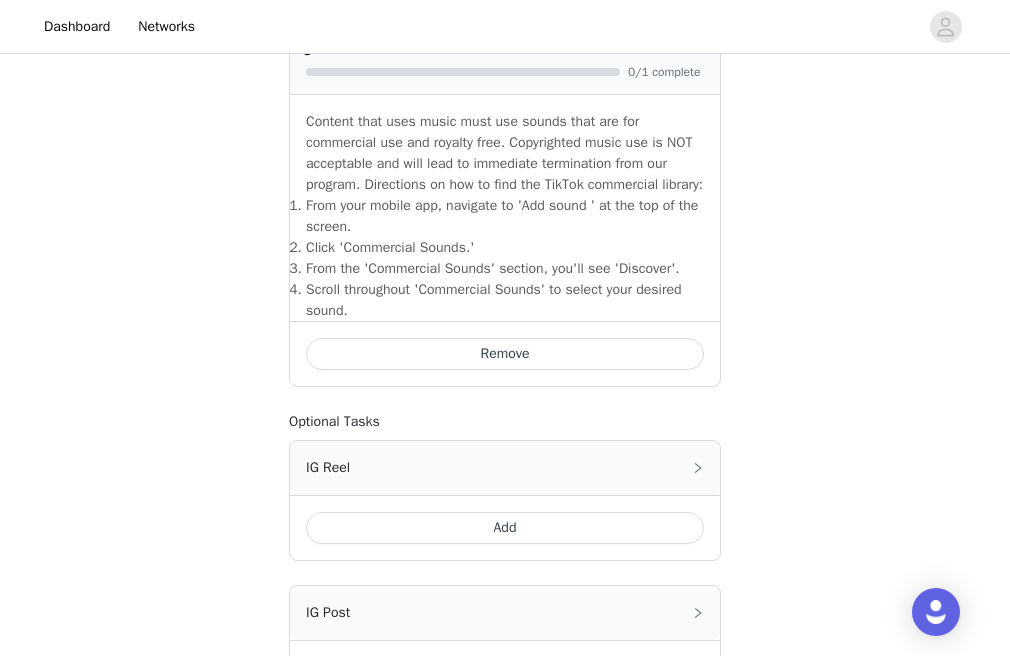 scroll, scrollTop: 632, scrollLeft: 0, axis: vertical 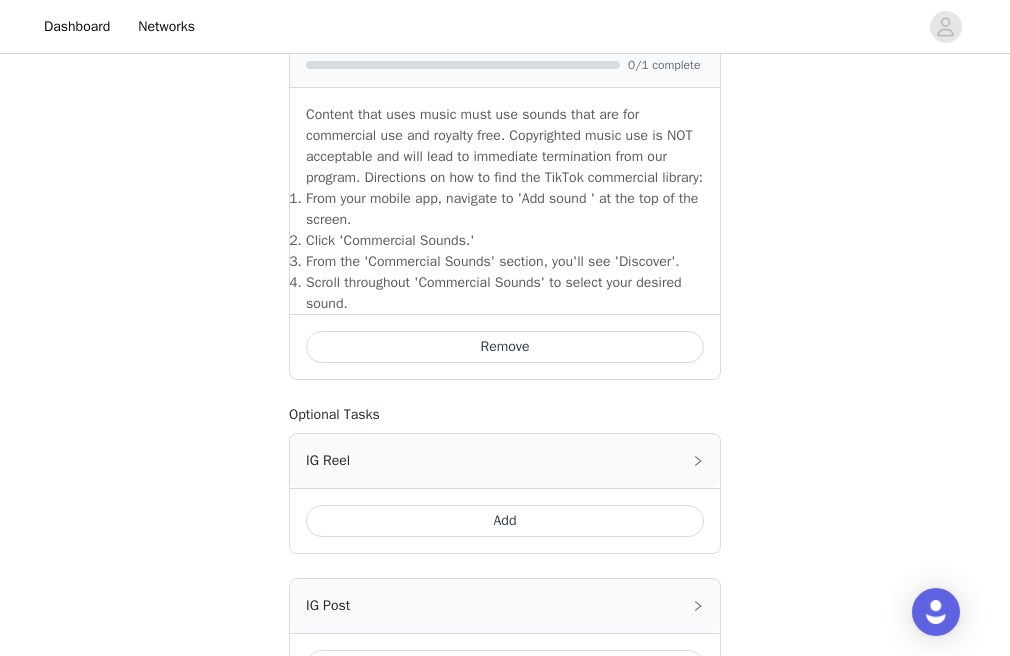 click on "Add" at bounding box center [505, 521] 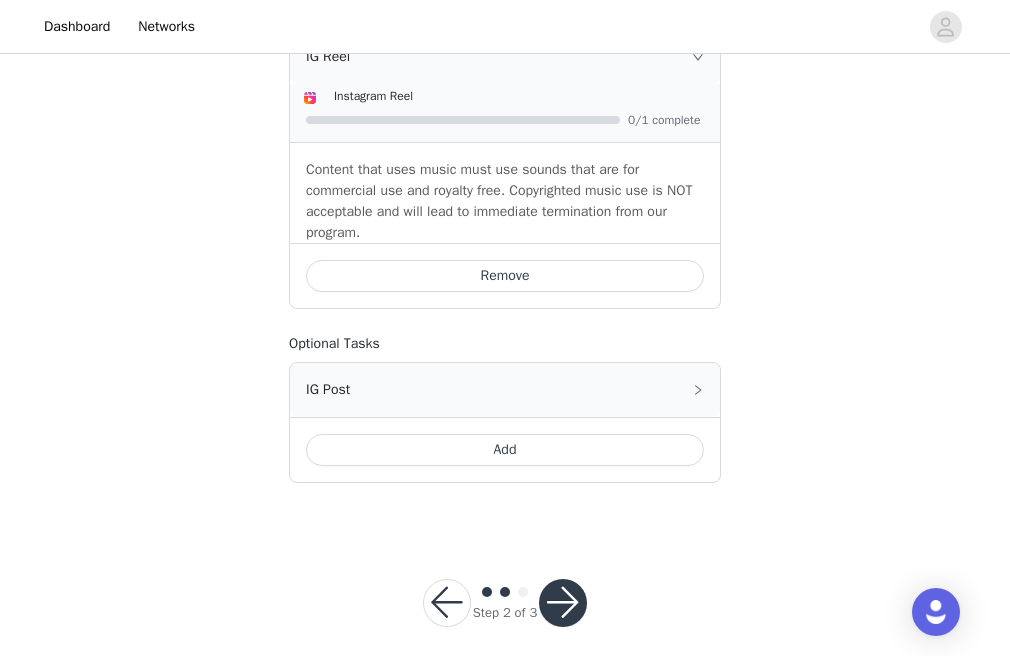 scroll, scrollTop: 1046, scrollLeft: 0, axis: vertical 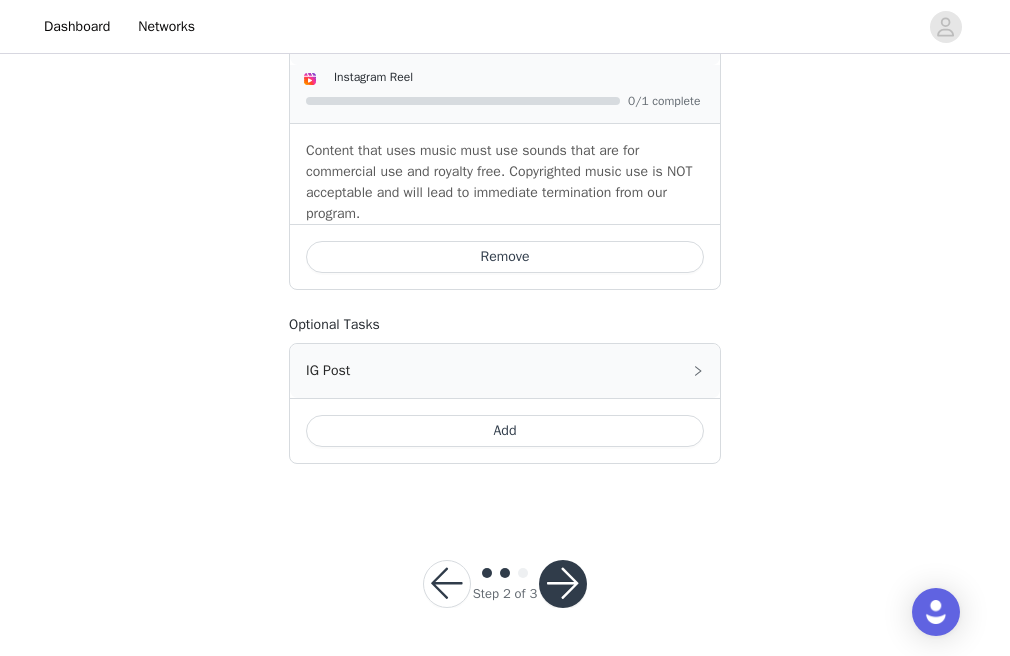 click at bounding box center [563, 584] 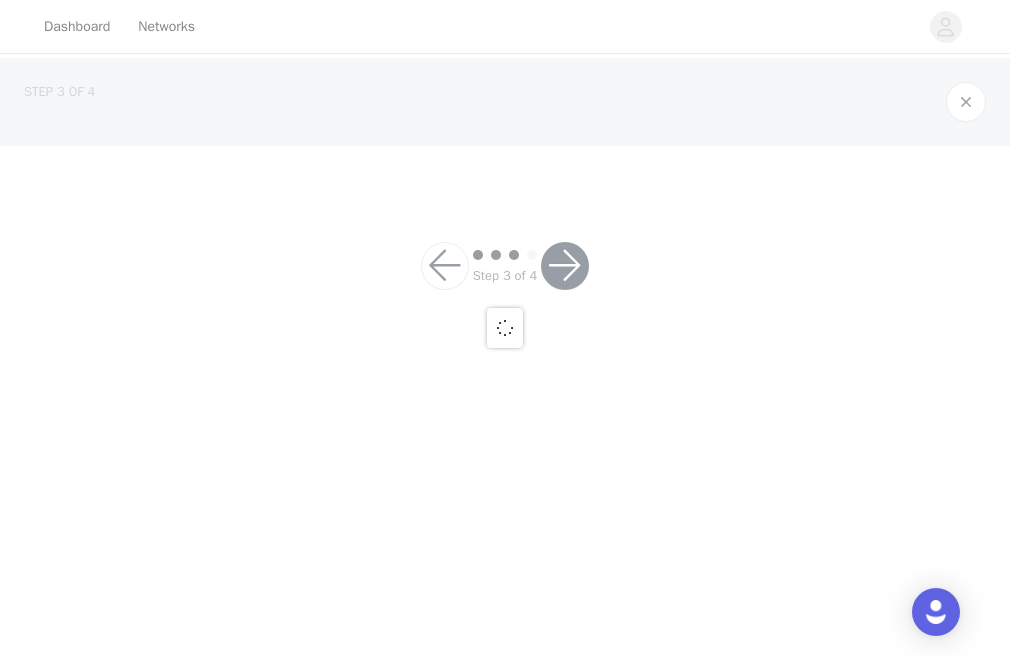 scroll, scrollTop: 0, scrollLeft: 0, axis: both 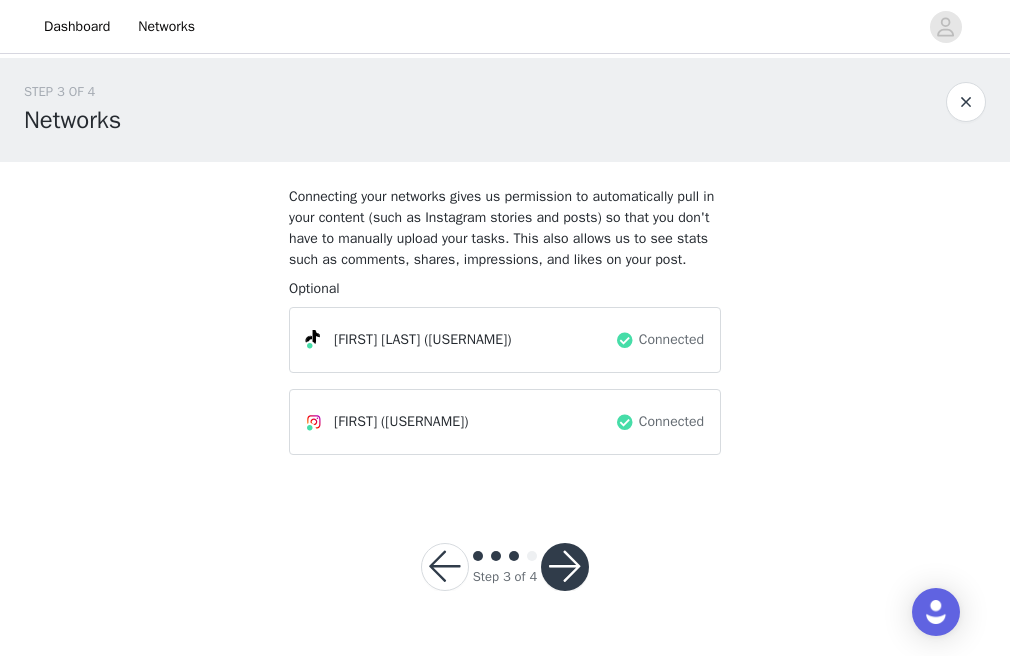 click at bounding box center (565, 567) 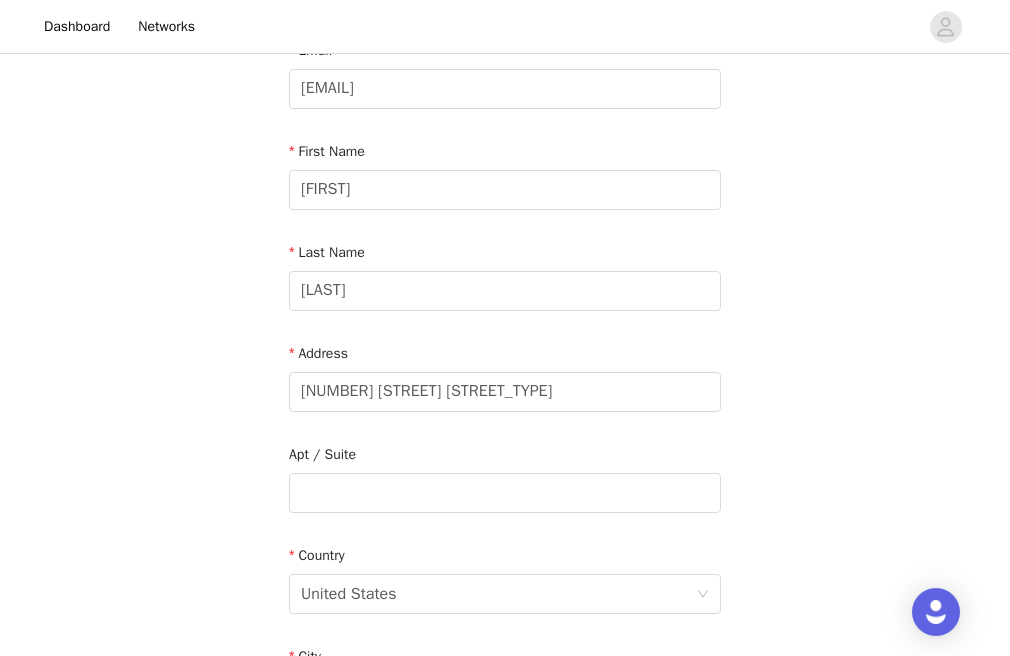 scroll, scrollTop: 142, scrollLeft: 0, axis: vertical 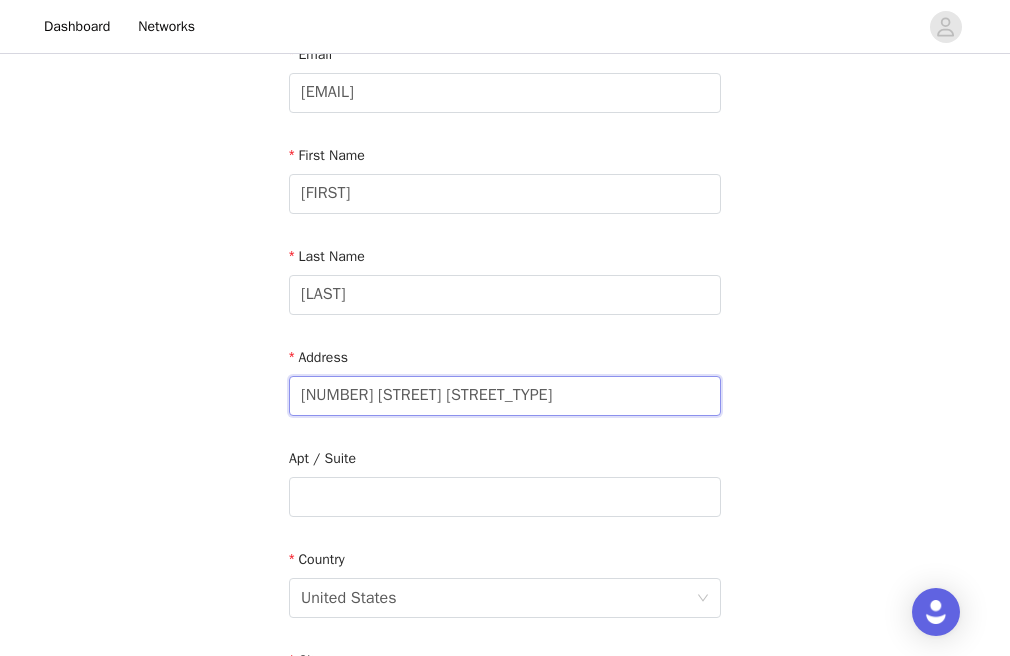 drag, startPoint x: 498, startPoint y: 403, endPoint x: 267, endPoint y: 394, distance: 231.17526 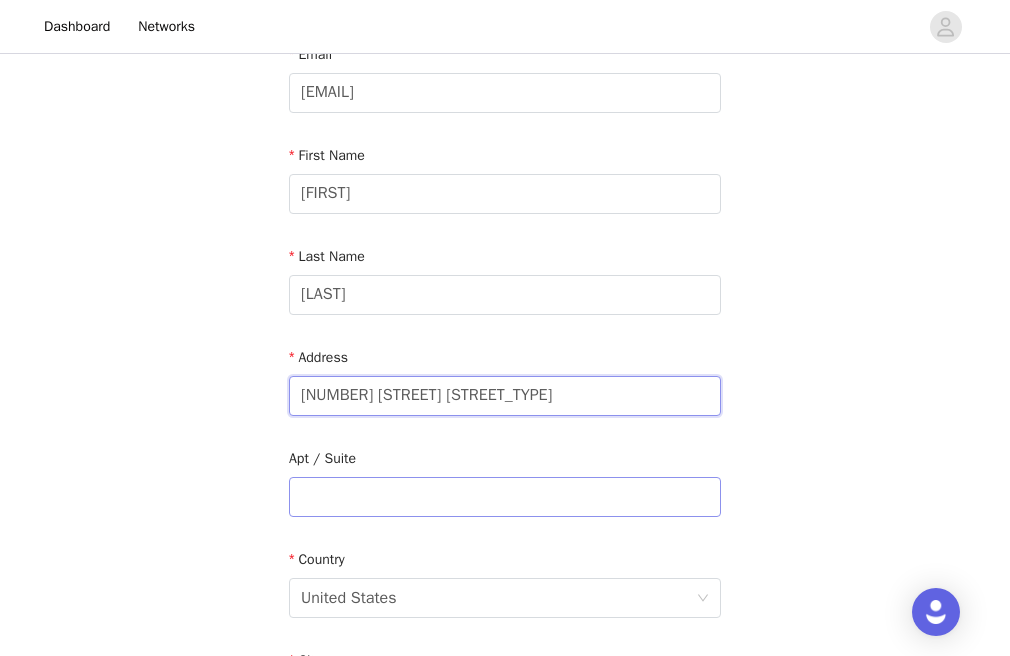 type on "[NUMBER] [STREET] [STREET_TYPE]" 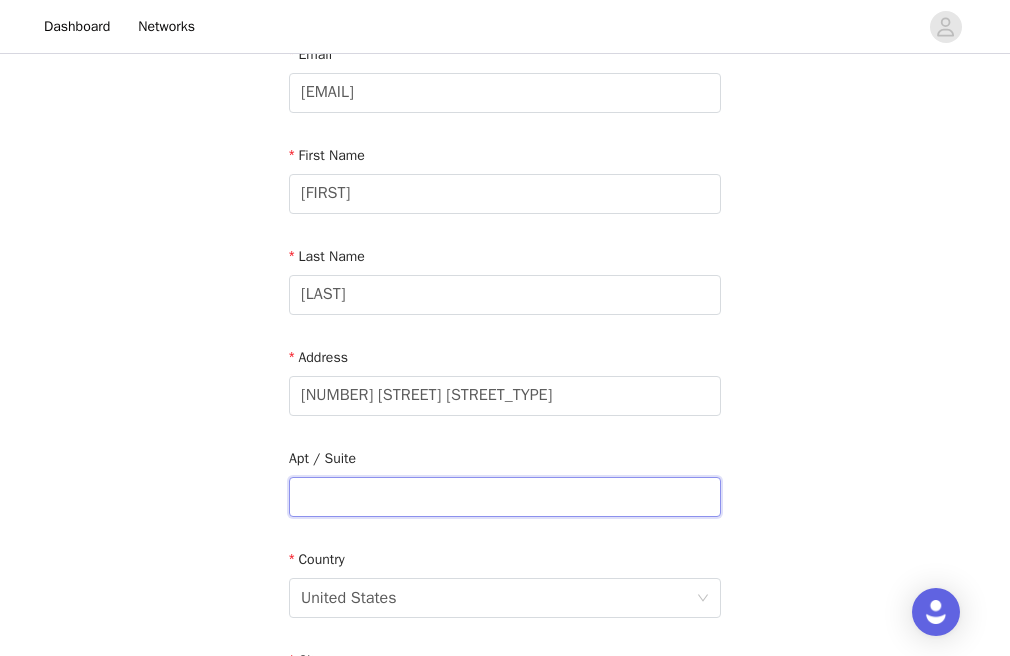 click at bounding box center [505, 497] 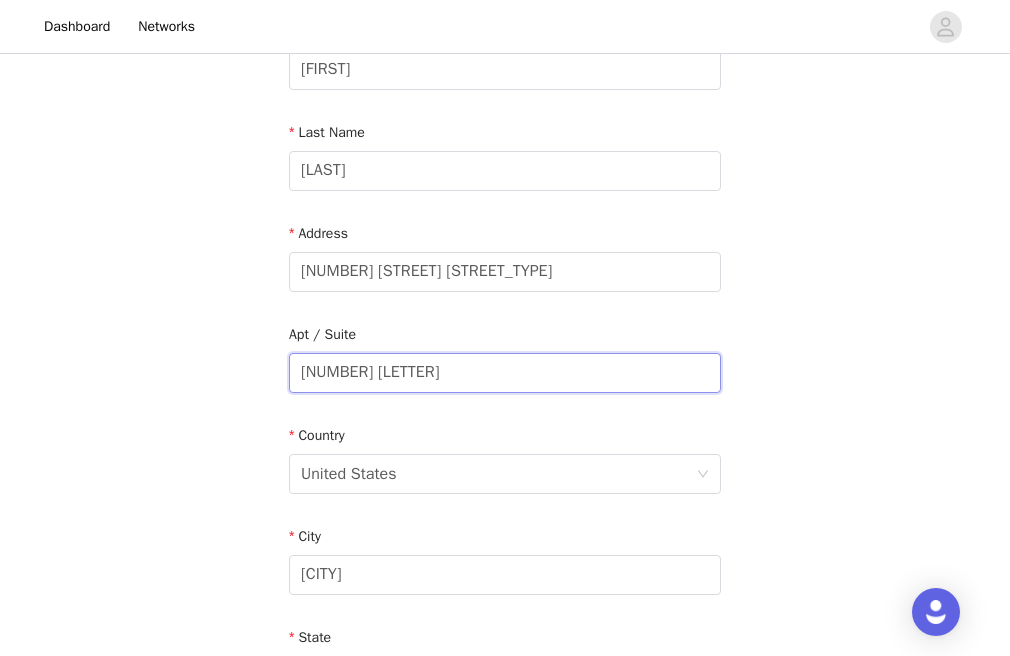 scroll, scrollTop: 282, scrollLeft: 0, axis: vertical 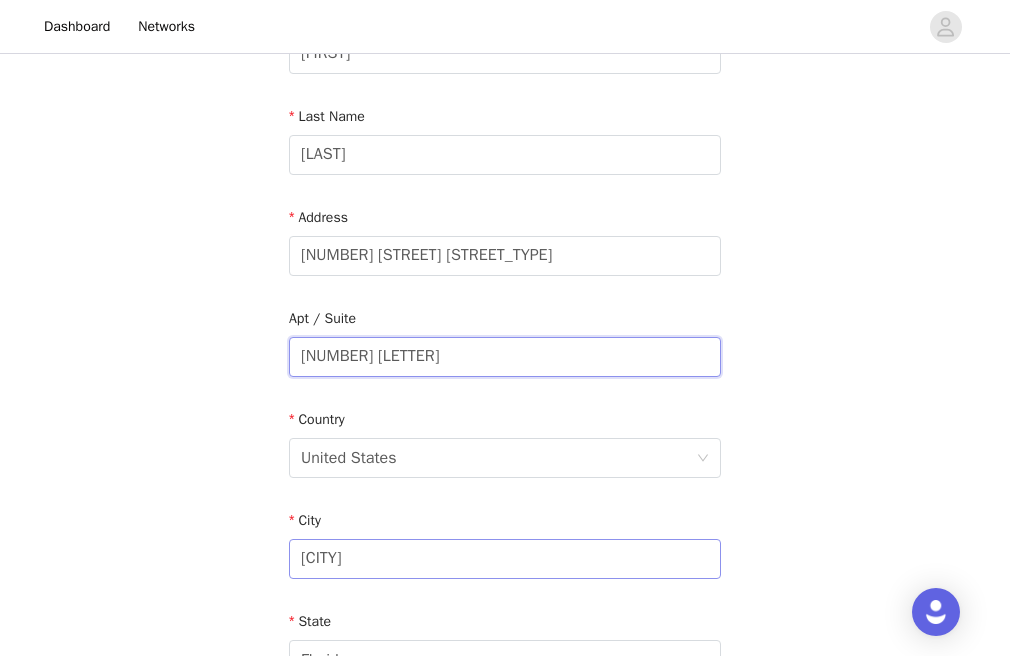type on "[NUMBER] [LETTER]" 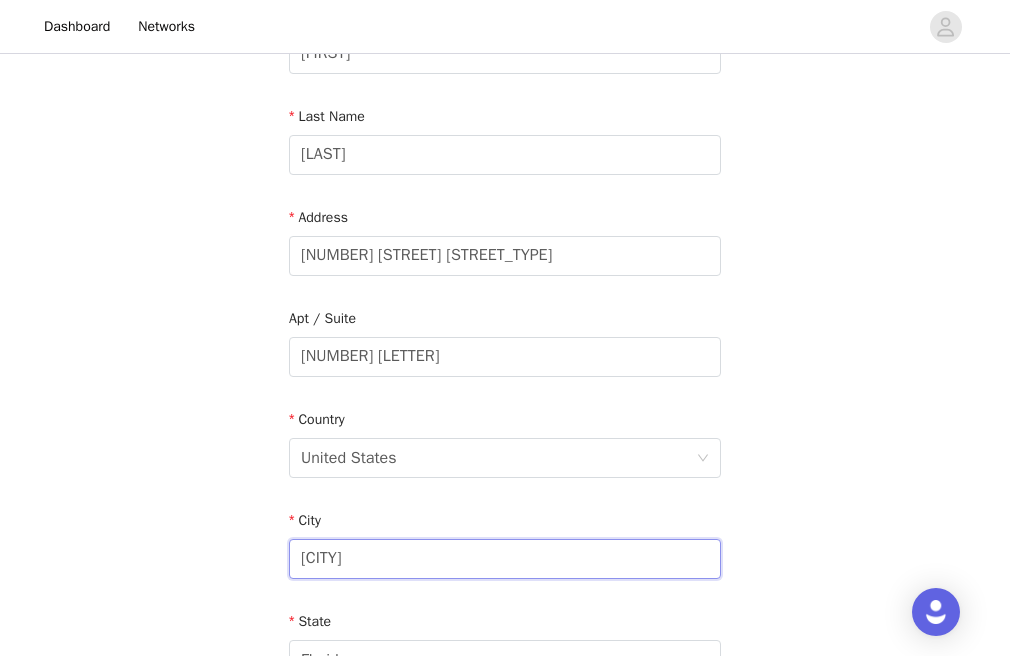 drag, startPoint x: 408, startPoint y: 564, endPoint x: 194, endPoint y: 551, distance: 214.3945 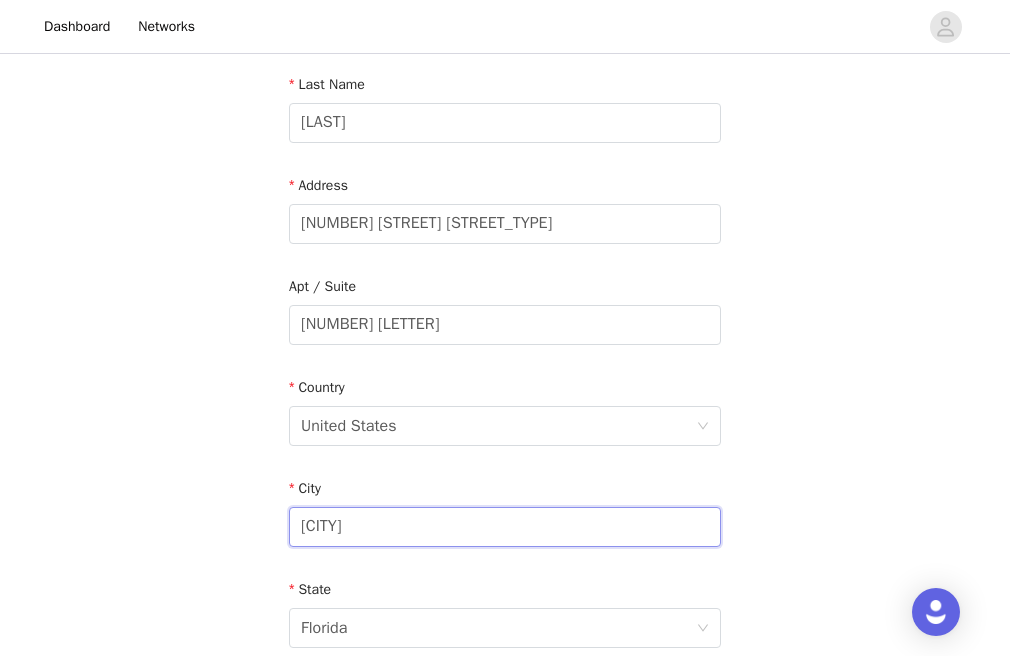 click on "[CITY]" at bounding box center (505, 527) 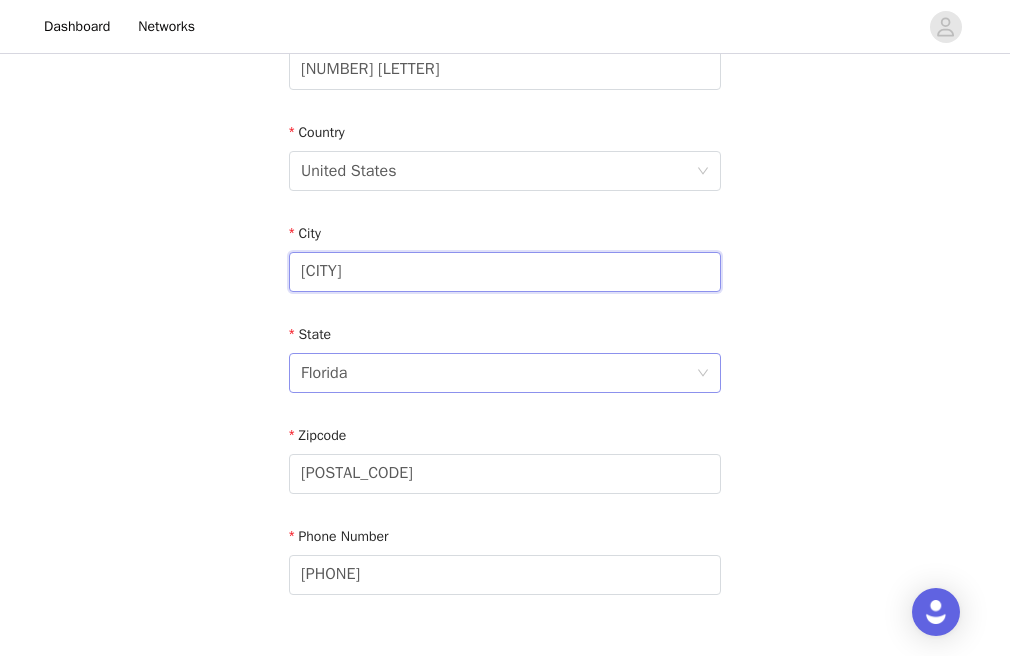 scroll, scrollTop: 580, scrollLeft: 0, axis: vertical 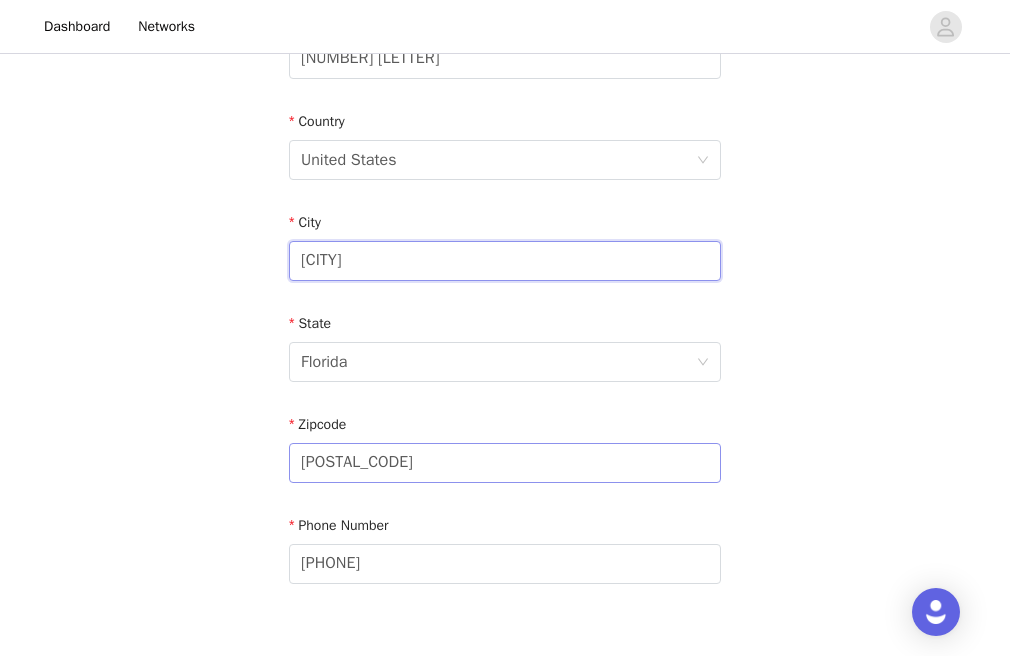 type on "[CITY]" 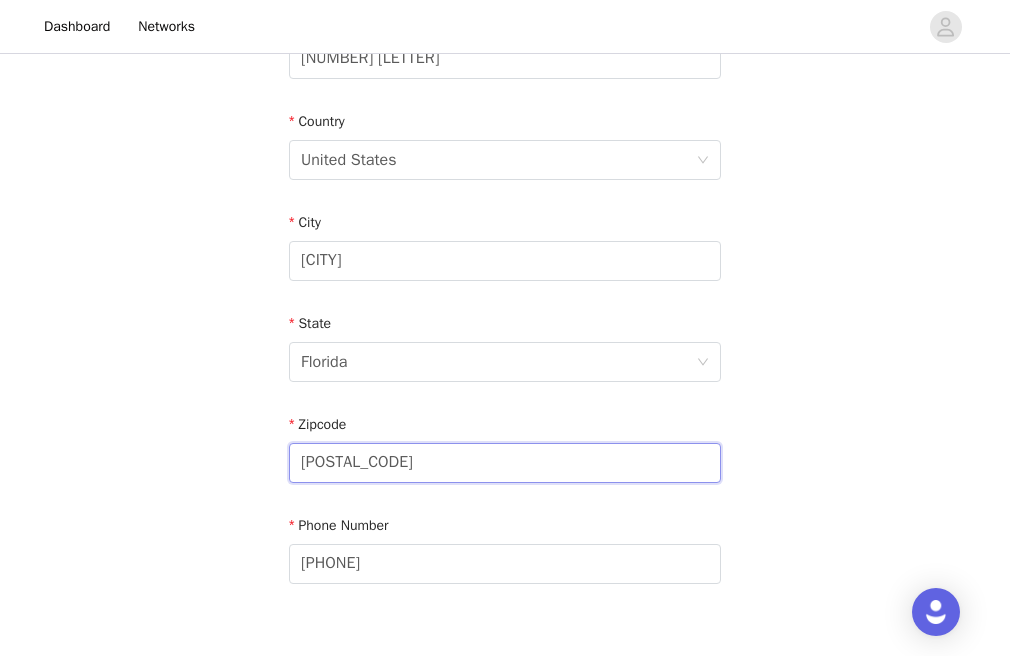 click on "[POSTAL_CODE]" at bounding box center (505, 463) 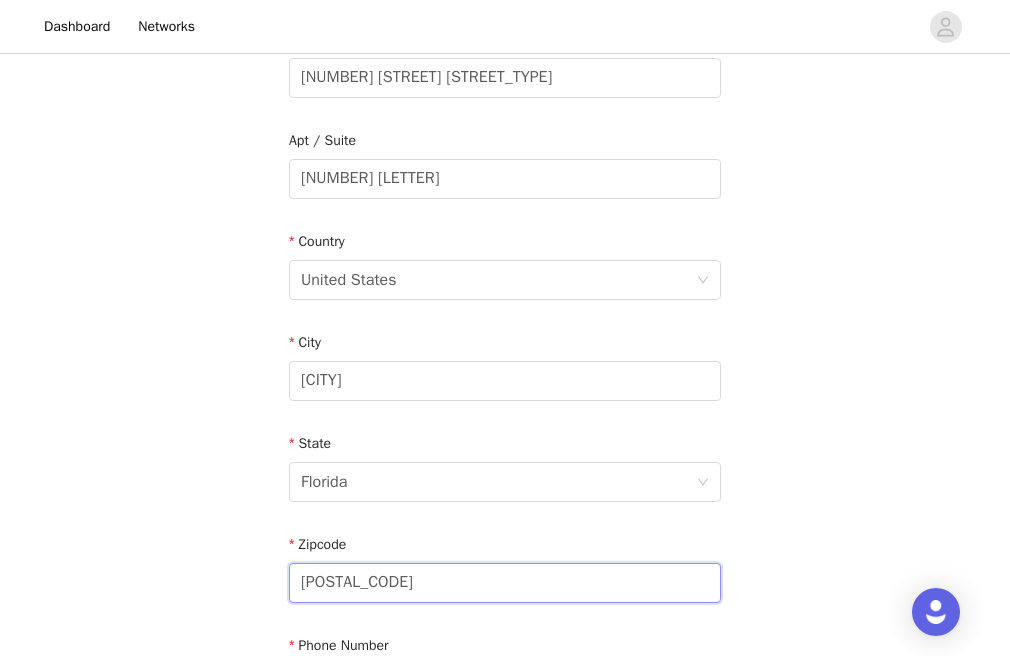 scroll, scrollTop: 459, scrollLeft: 0, axis: vertical 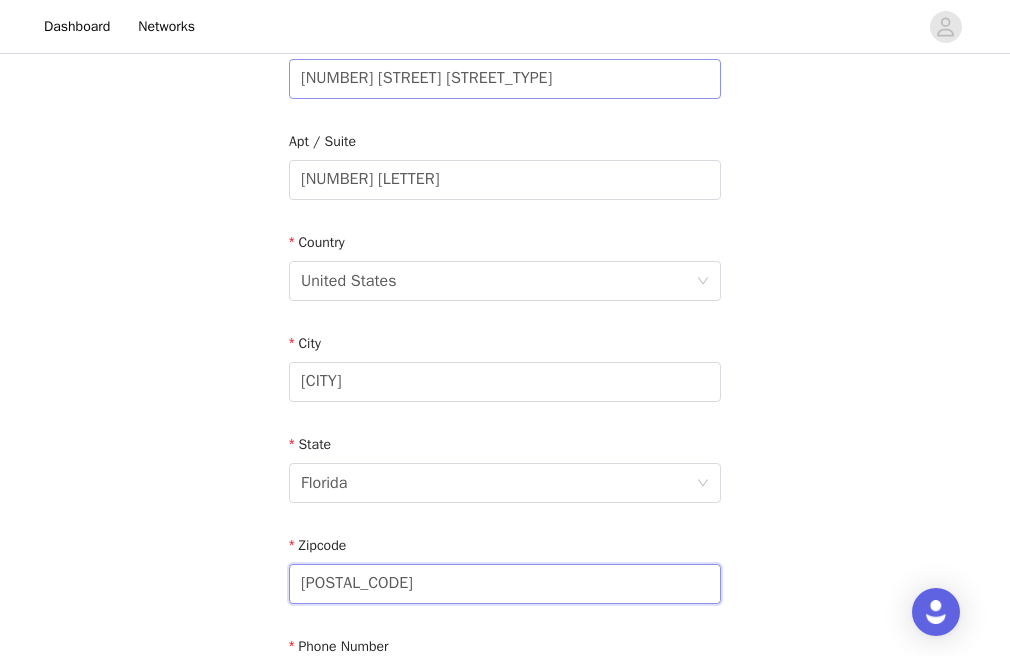 type on "[POSTAL_CODE]" 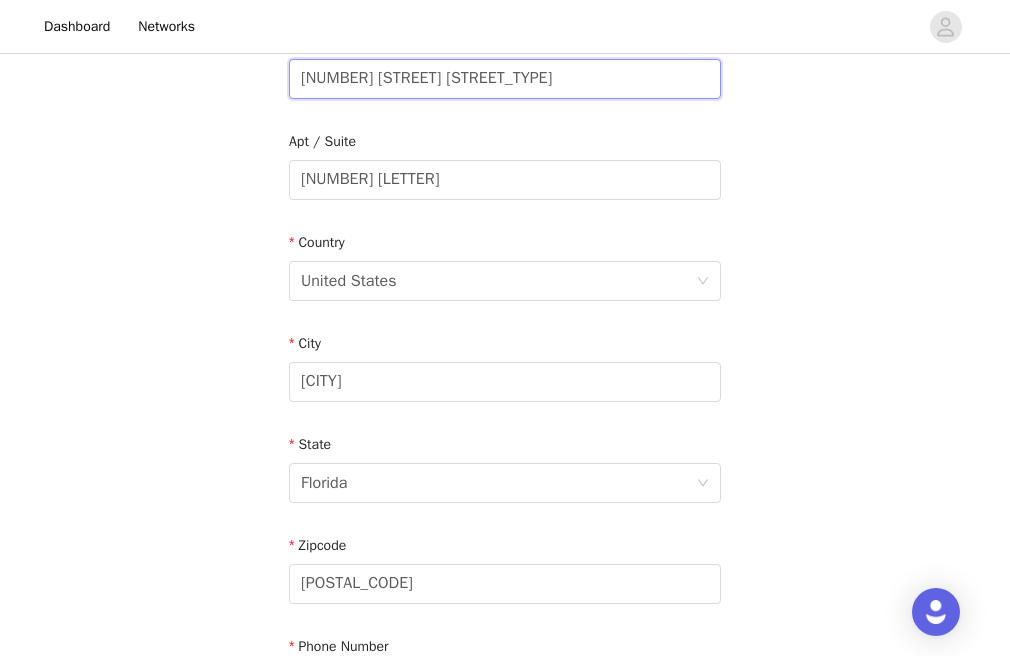 click on "[NUMBER] [STREET] [STREET_TYPE]" at bounding box center (505, 79) 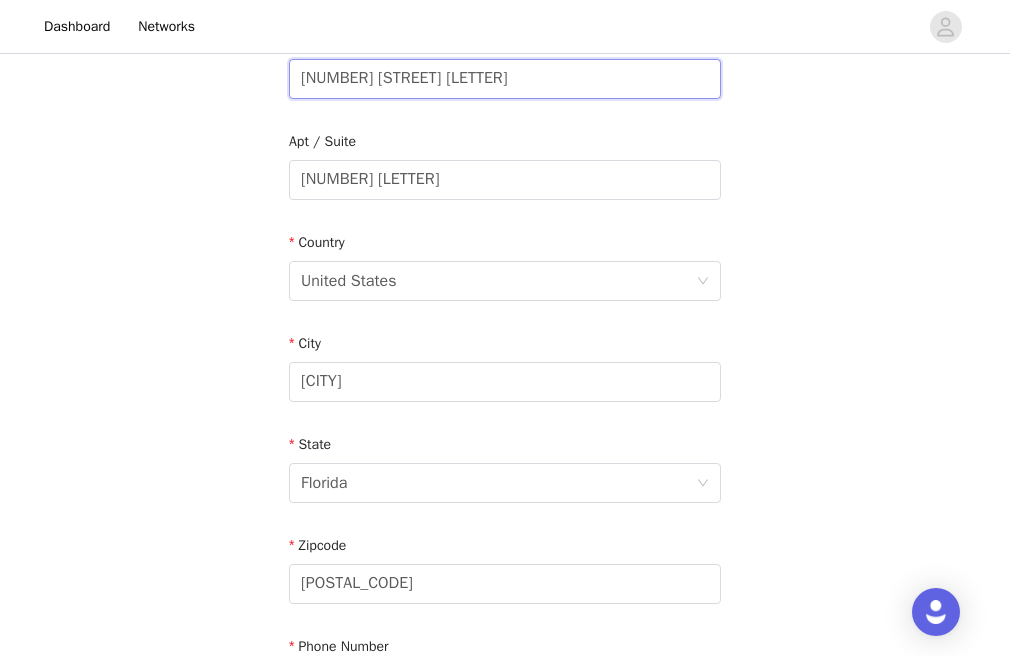 type on "[NUMBER] [STREET] [LETTER]" 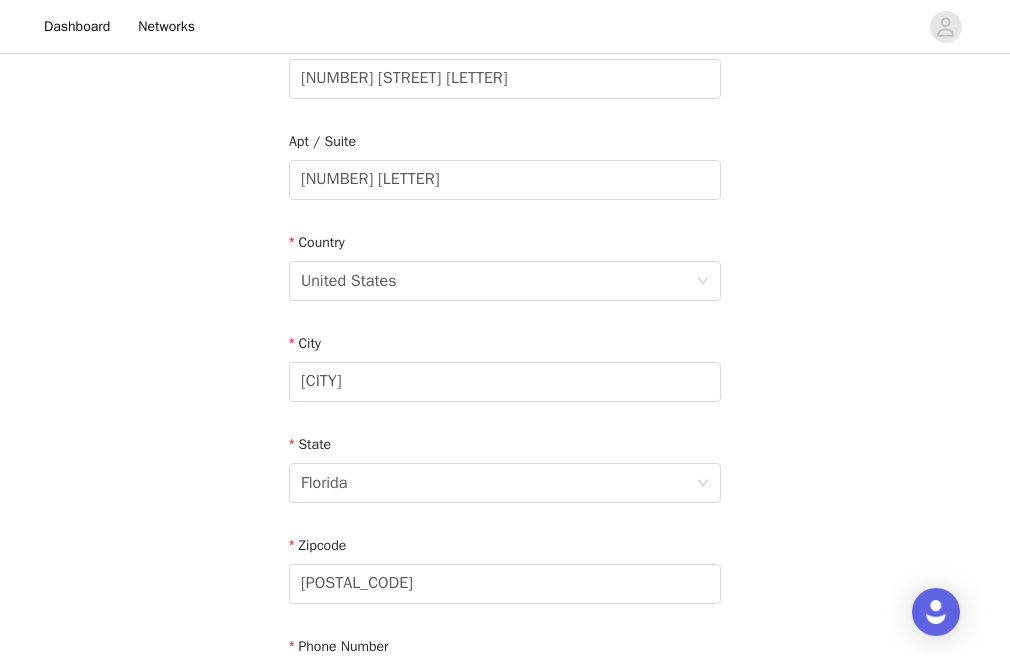 click on "Apt / Suite" at bounding box center [505, 145] 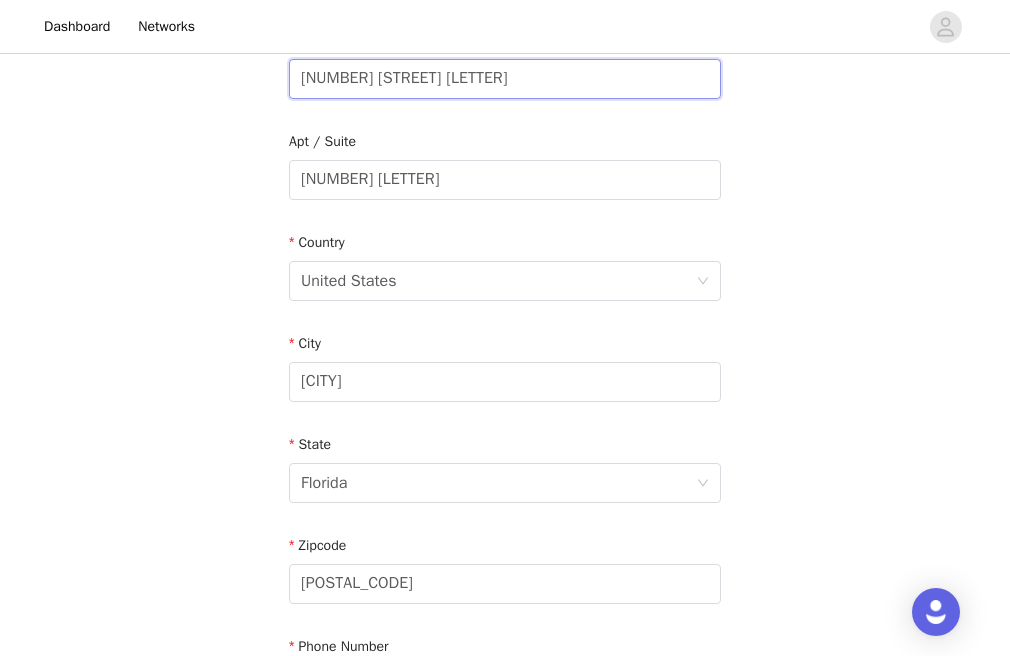 click on "[NUMBER] [STREET] [LETTER]" at bounding box center (505, 79) 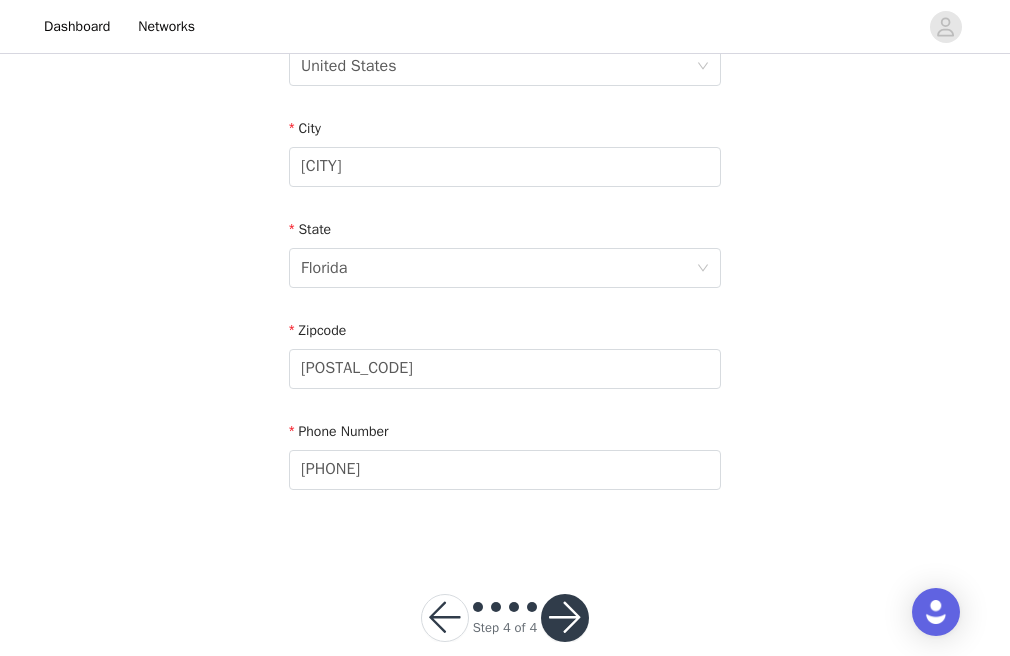 scroll, scrollTop: 707, scrollLeft: 0, axis: vertical 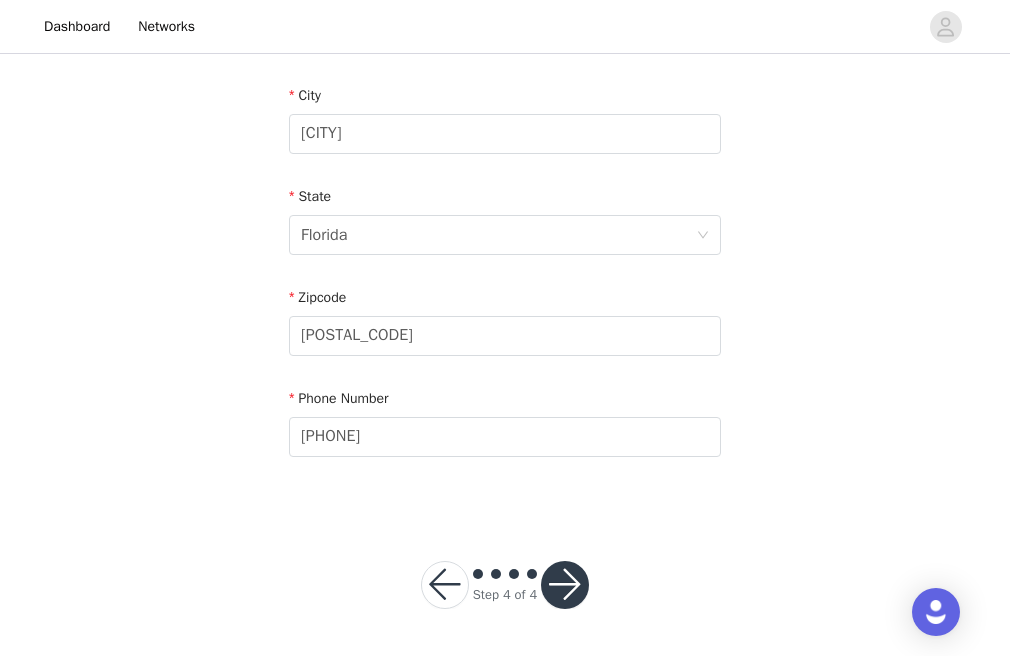 click at bounding box center (565, 585) 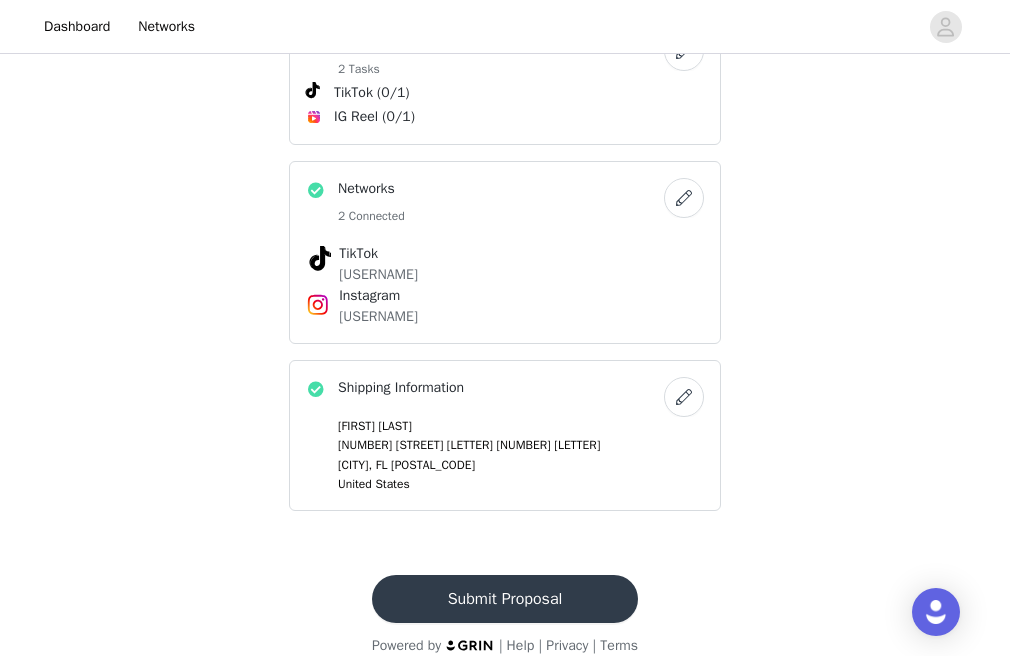 scroll, scrollTop: 1035, scrollLeft: 0, axis: vertical 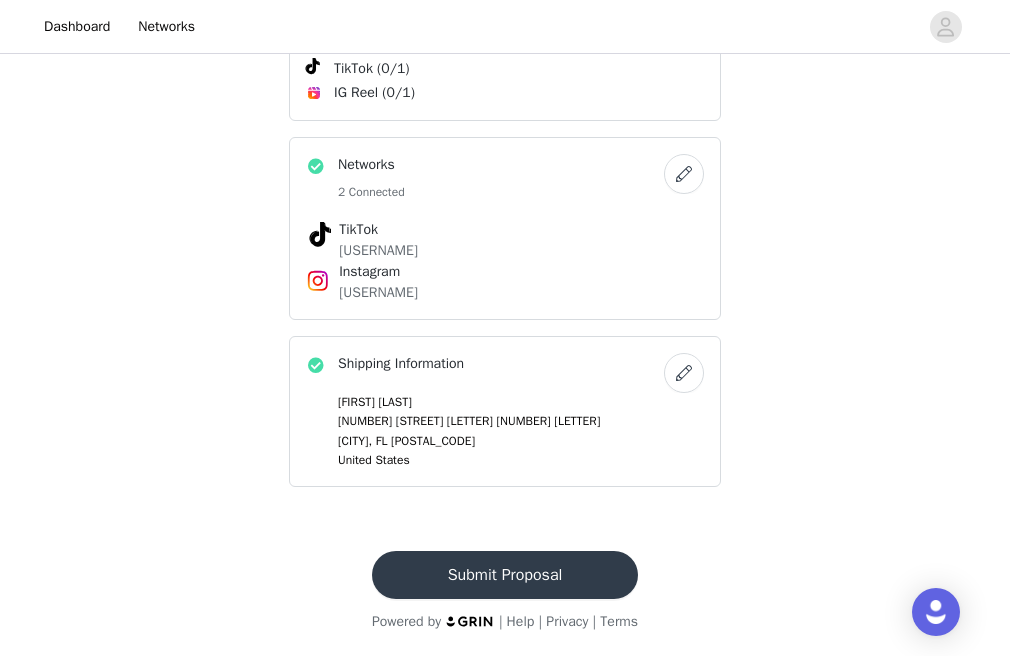 click on "Submit Proposal" at bounding box center [505, 575] 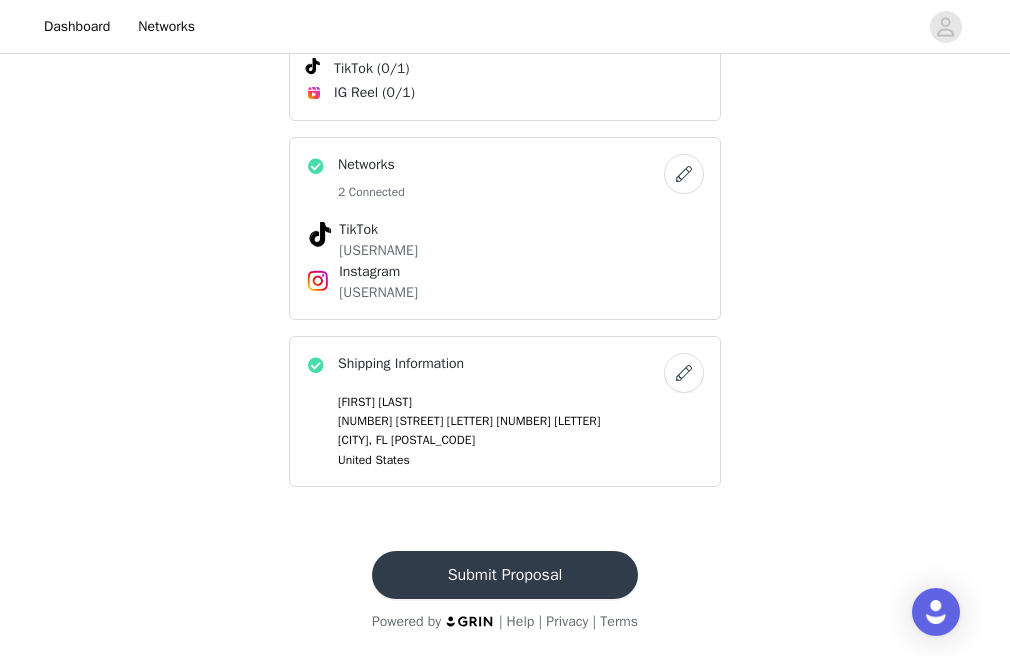 scroll, scrollTop: 0, scrollLeft: 0, axis: both 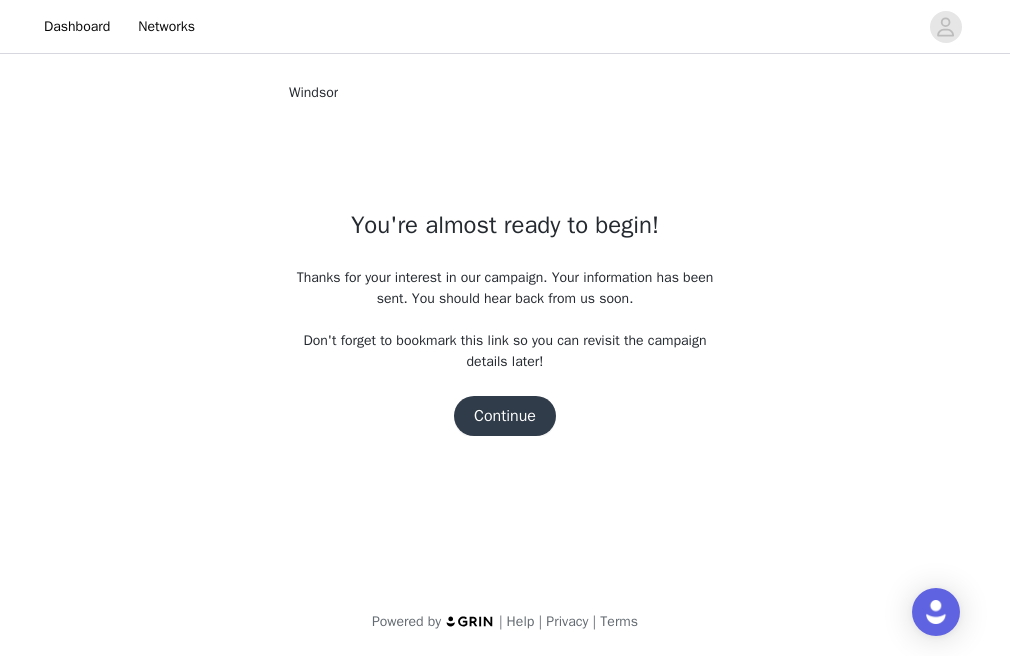 click on "Continue" at bounding box center (505, 416) 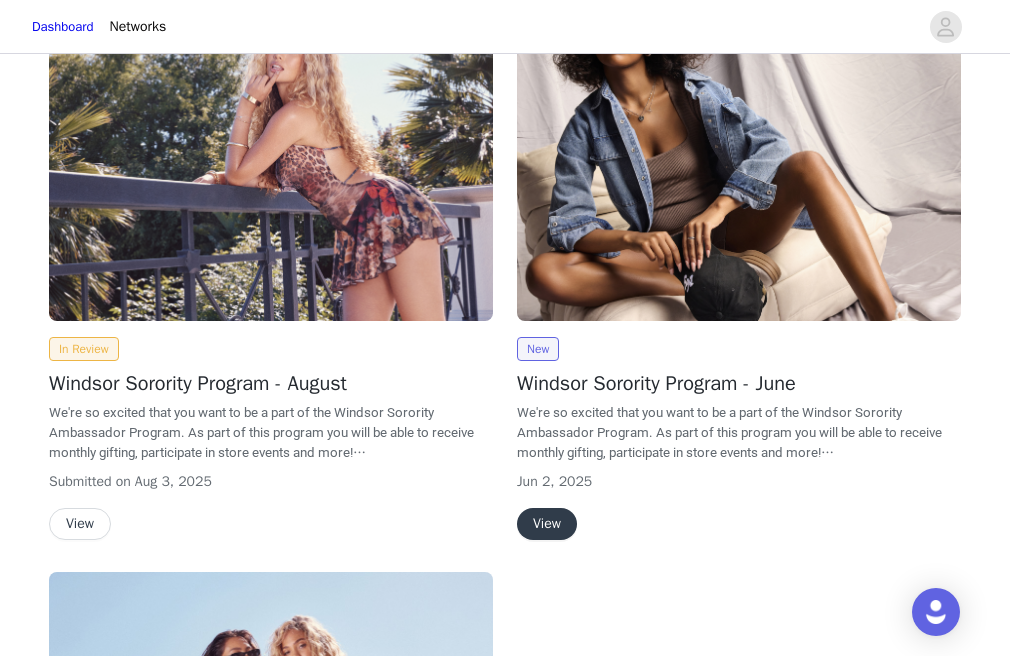 scroll, scrollTop: 101, scrollLeft: 0, axis: vertical 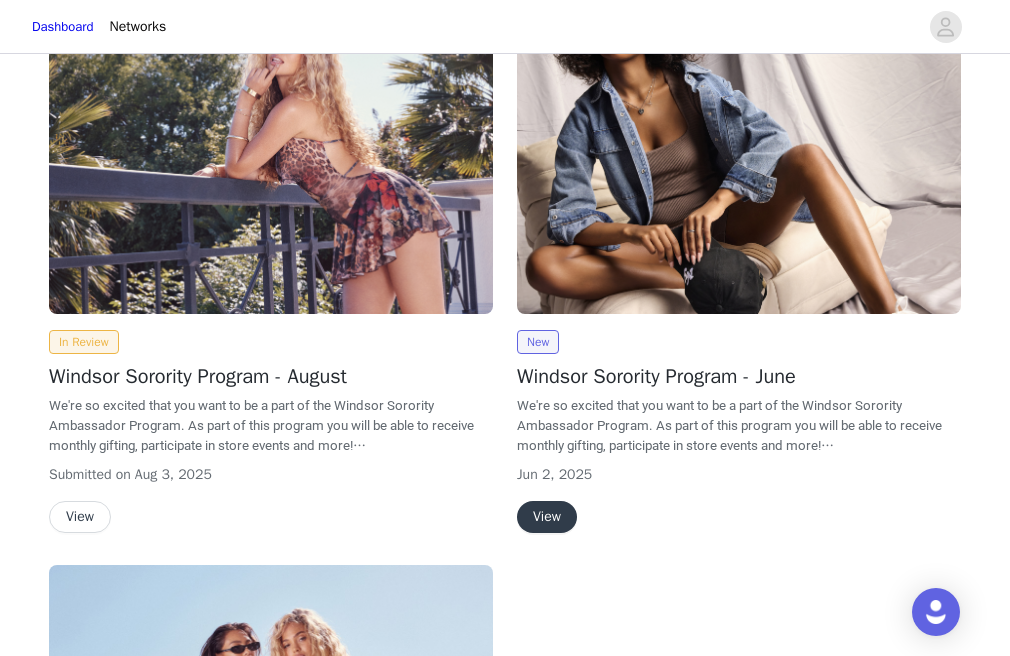 click on "View" at bounding box center (547, 517) 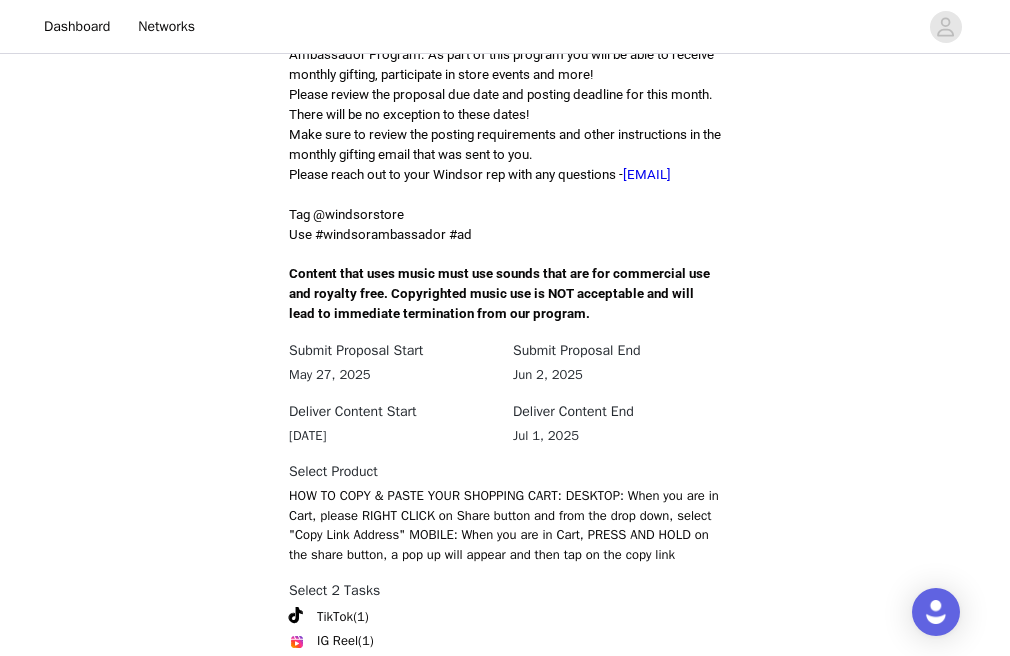 scroll, scrollTop: 598, scrollLeft: 0, axis: vertical 